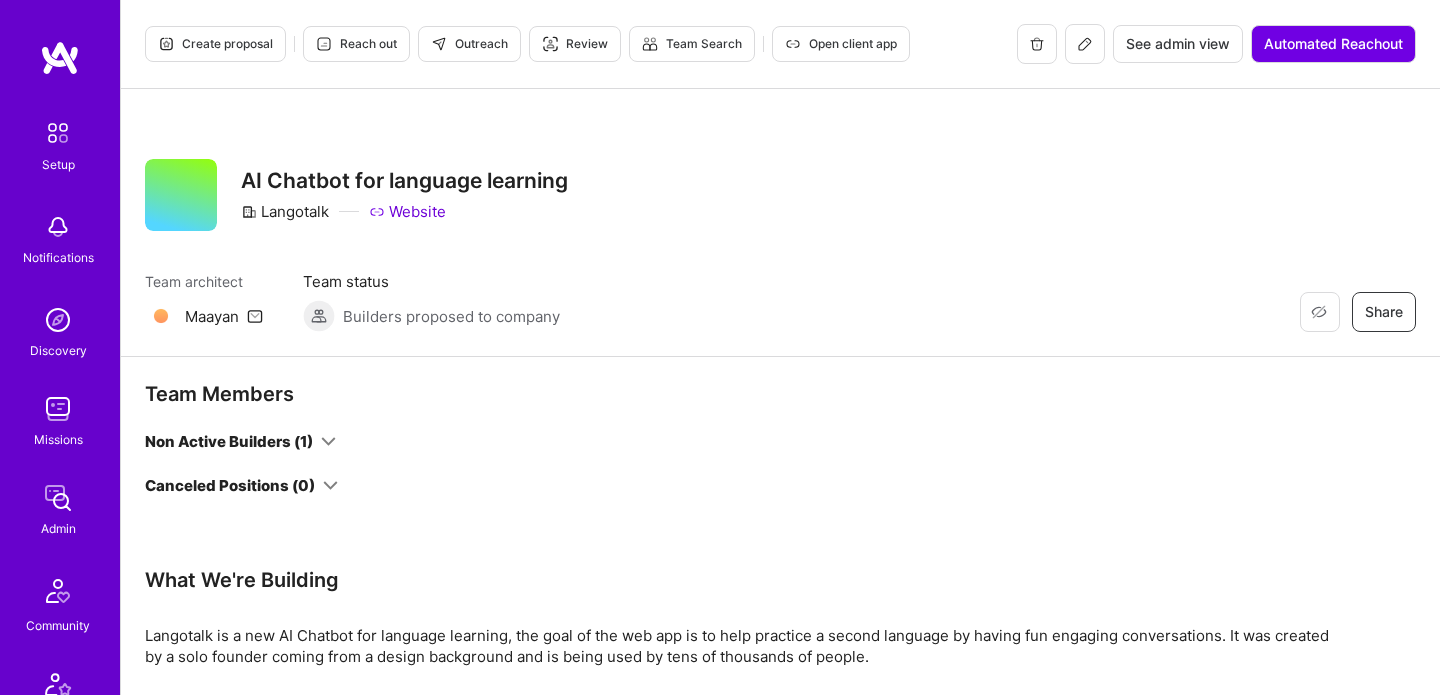 scroll, scrollTop: 128, scrollLeft: 0, axis: vertical 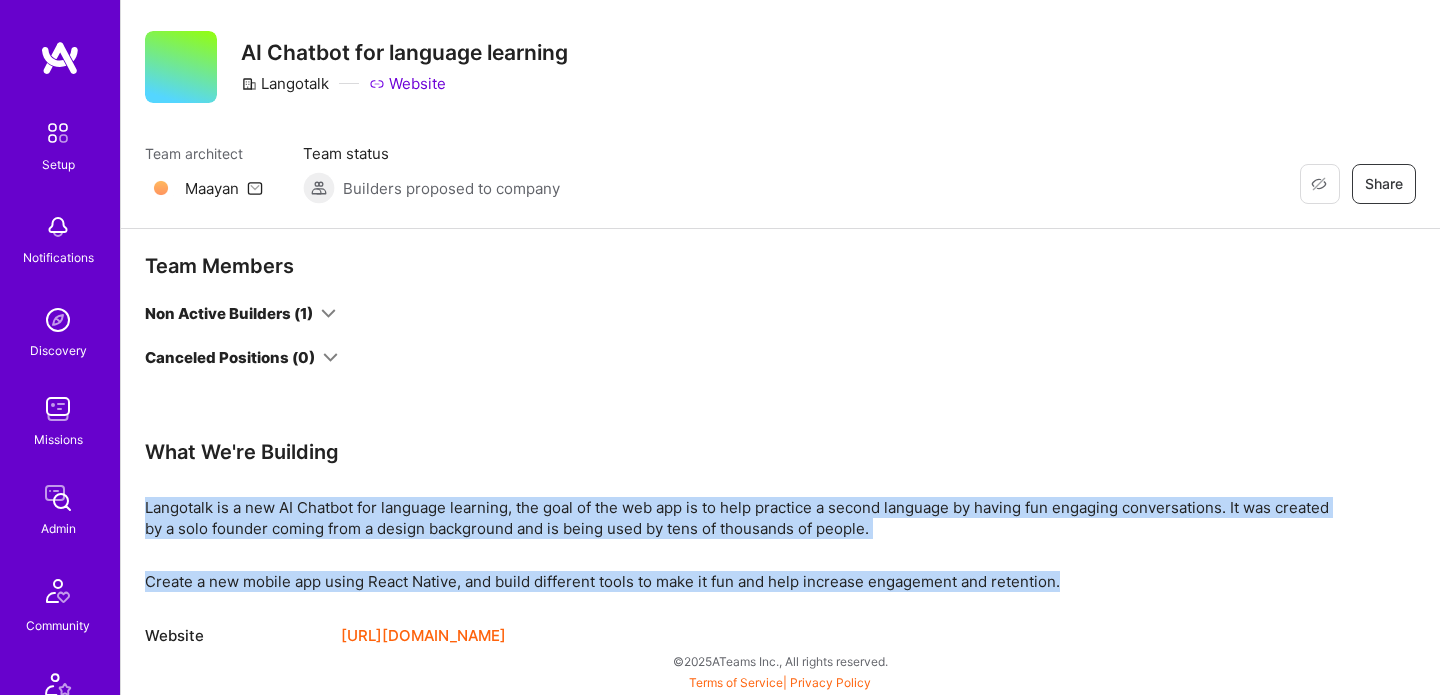 drag, startPoint x: 1088, startPoint y: 572, endPoint x: 124, endPoint y: 502, distance: 966.53815 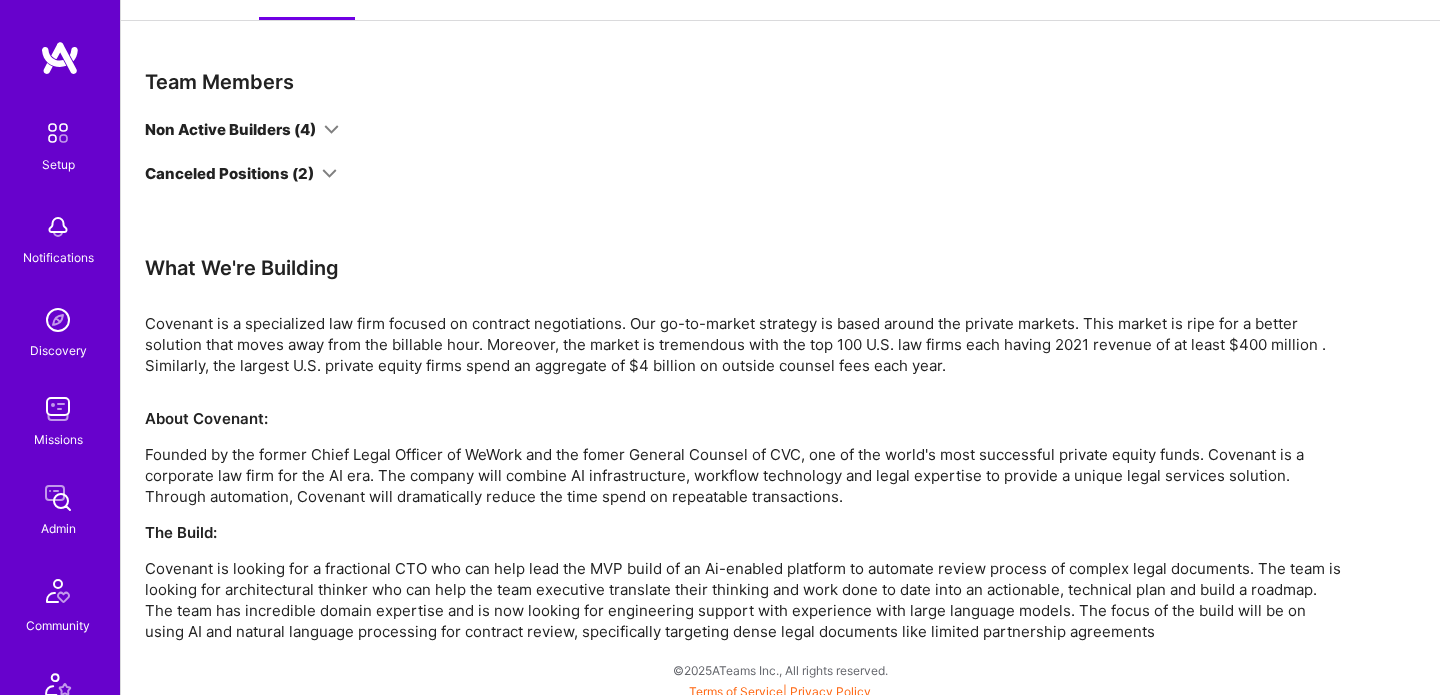 scroll, scrollTop: 397, scrollLeft: 0, axis: vertical 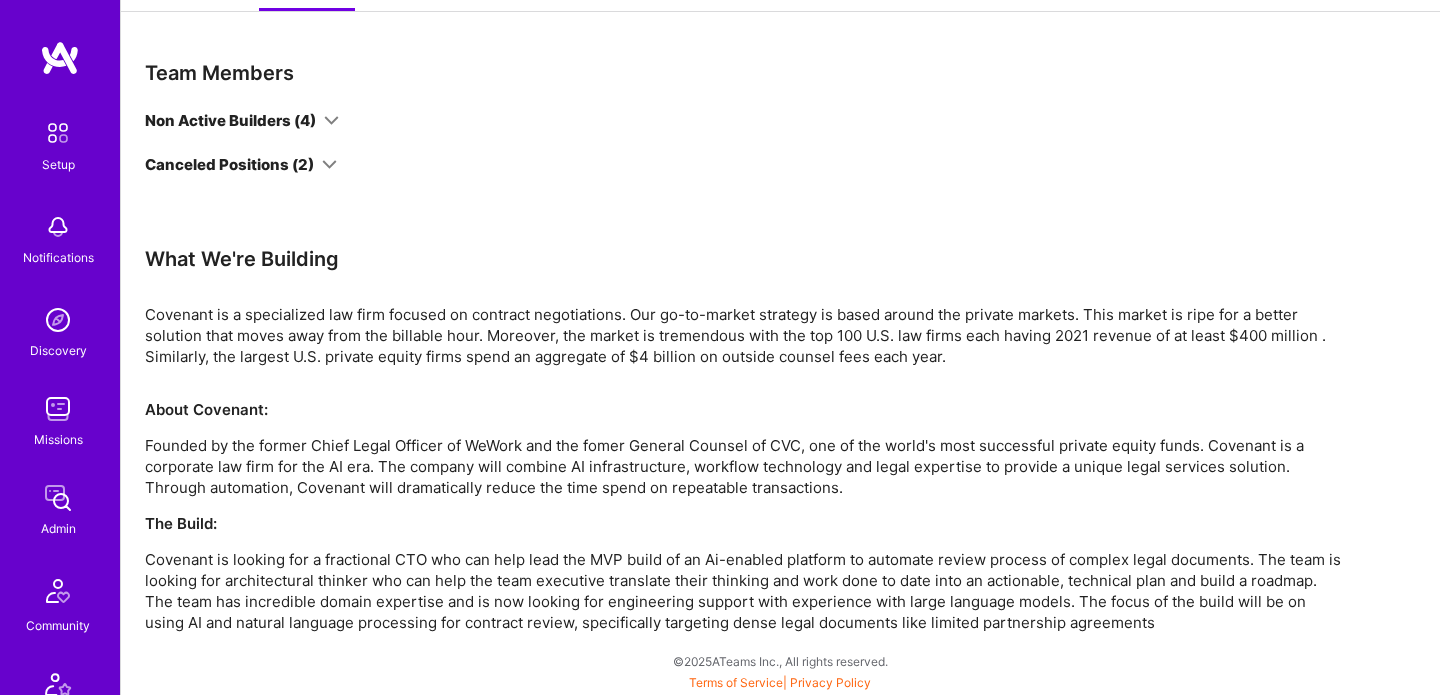 click on "Covenant is looking for a fractional CTO who can help lead the MVP build of an Ai-enabled platform to automate review process of complex legal documents. The team is looking for architectural thinker who can help the team executive translate their thinking and work done to date into an actionable, technical plan and build a roadmap. The team has incredible domain expertise and is now looking for engineering support with experience with large language models. The focus of the build will be on using AI and natural language processing for contract review, specifically targeting dense legal documents like limited partnership agreements" at bounding box center (745, 591) 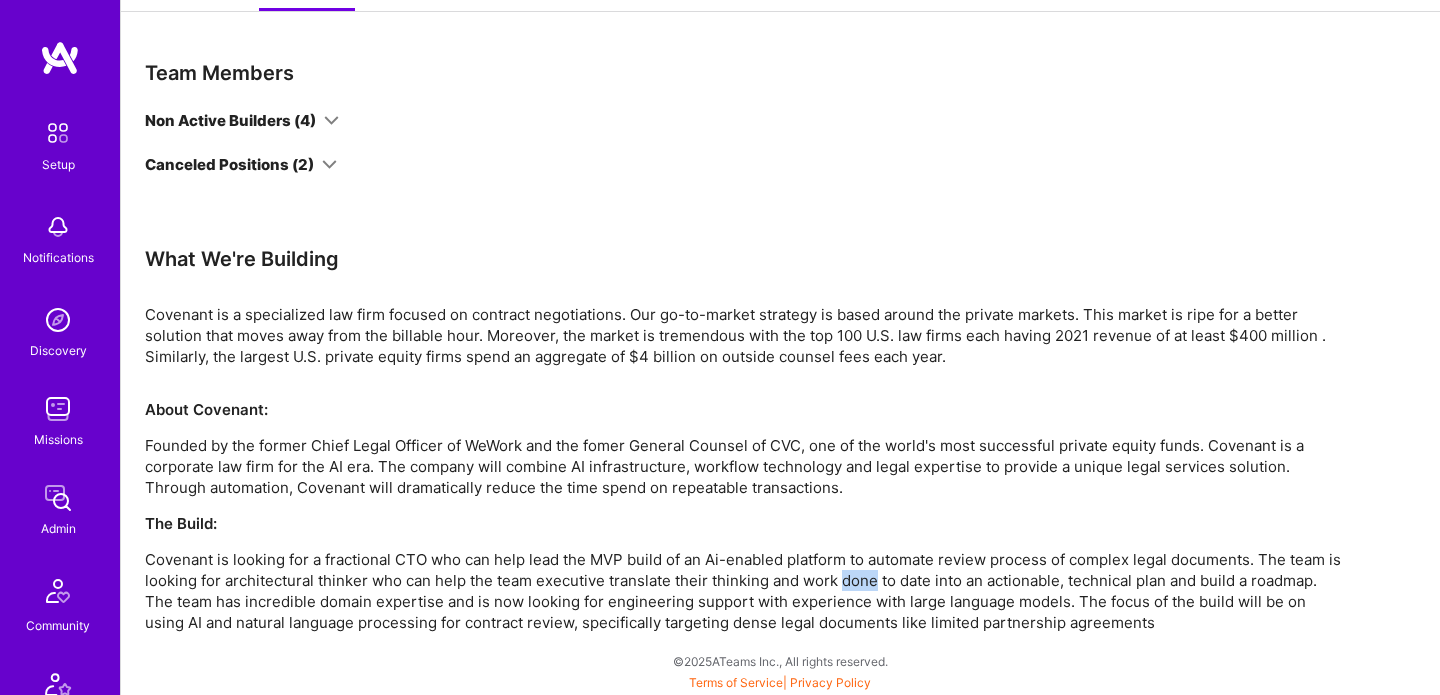 click on "Covenant is looking for a fractional CTO who can help lead the MVP build of an Ai-enabled platform to automate review process of complex legal documents. The team is looking for architectural thinker who can help the team executive translate their thinking and work done to date into an actionable, technical plan and build a roadmap. The team has incredible domain expertise and is now looking for engineering support with experience with large language models. The focus of the build will be on using AI and natural language processing for contract review, specifically targeting dense legal documents like limited partnership agreements" at bounding box center [745, 591] 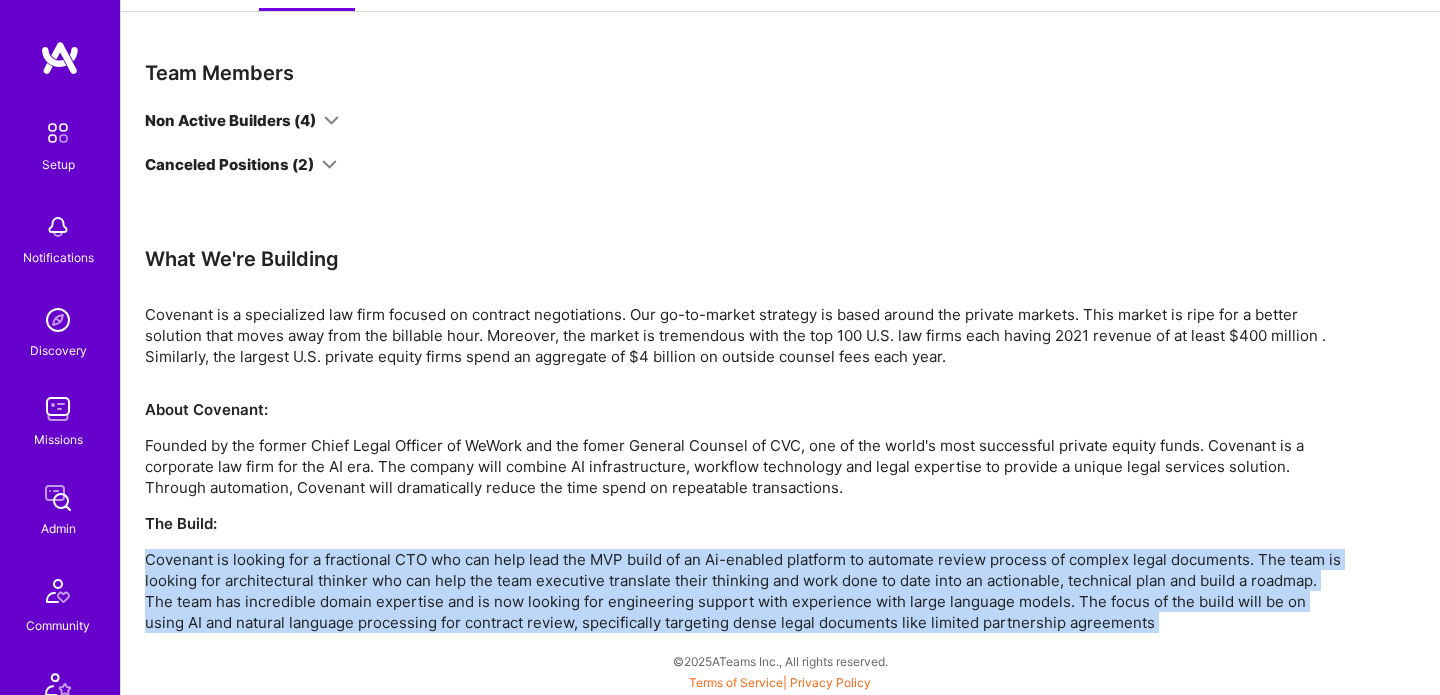 click on "Covenant is looking for a fractional CTO who can help lead the MVP build of an Ai-enabled platform to automate review process of complex legal documents. The team is looking for architectural thinker who can help the team executive translate their thinking and work done to date into an actionable, technical plan and build a roadmap. The team has incredible domain expertise and is now looking for engineering support with experience with large language models. The focus of the build will be on using AI and natural language processing for contract review, specifically targeting dense legal documents like limited partnership agreements" at bounding box center (745, 591) 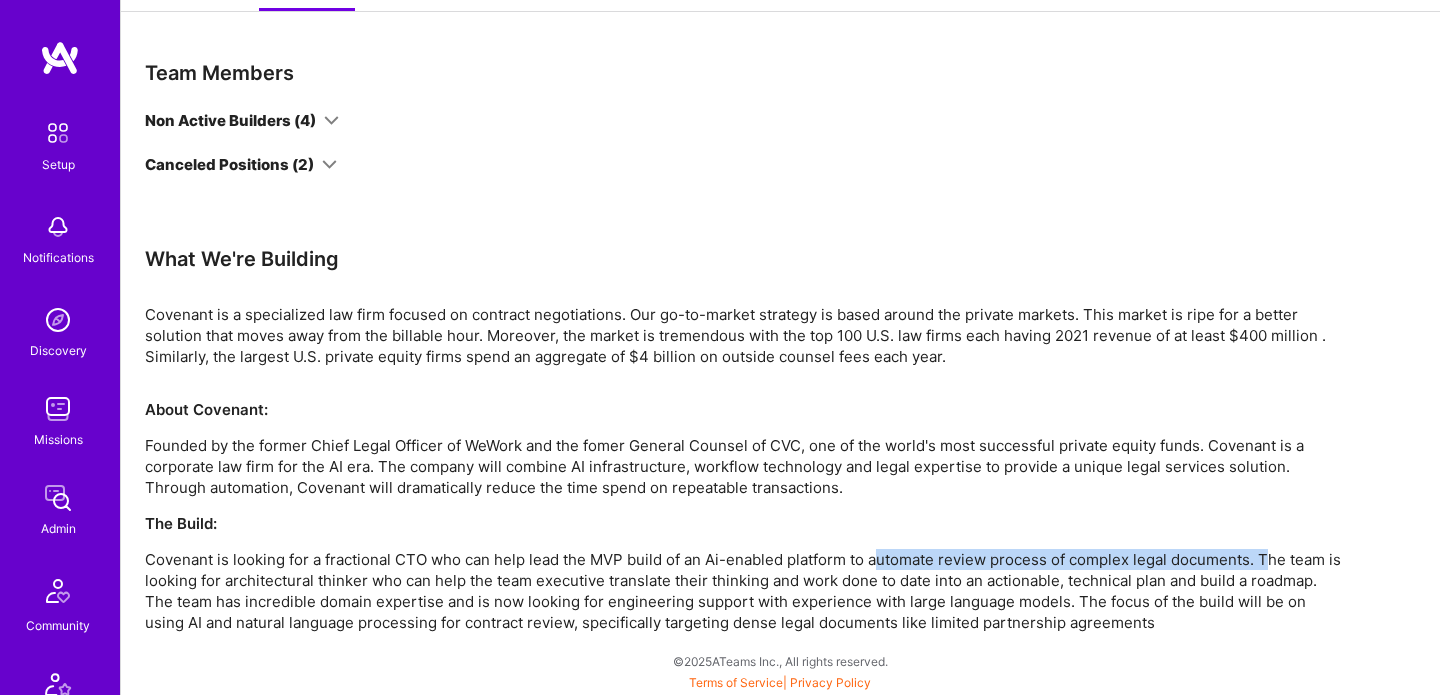 drag, startPoint x: 876, startPoint y: 559, endPoint x: 1266, endPoint y: 558, distance: 390.00128 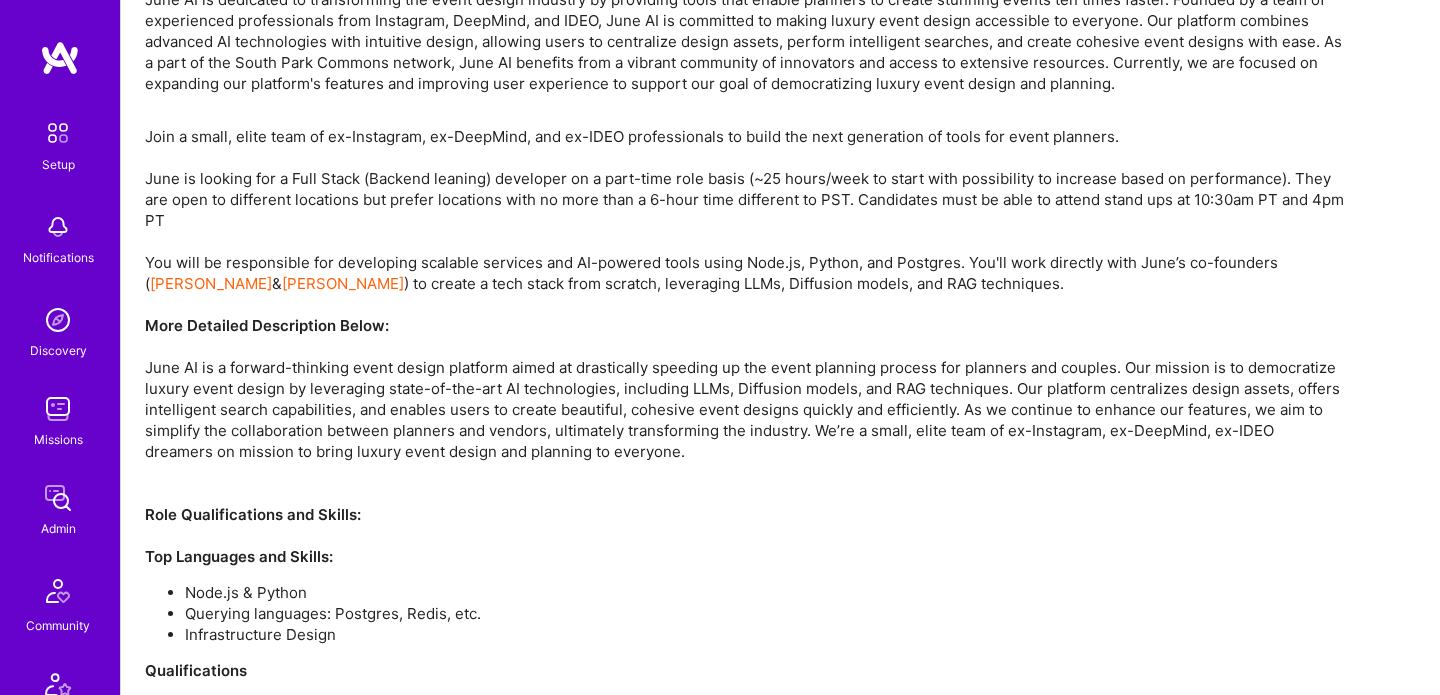 scroll, scrollTop: 502, scrollLeft: 0, axis: vertical 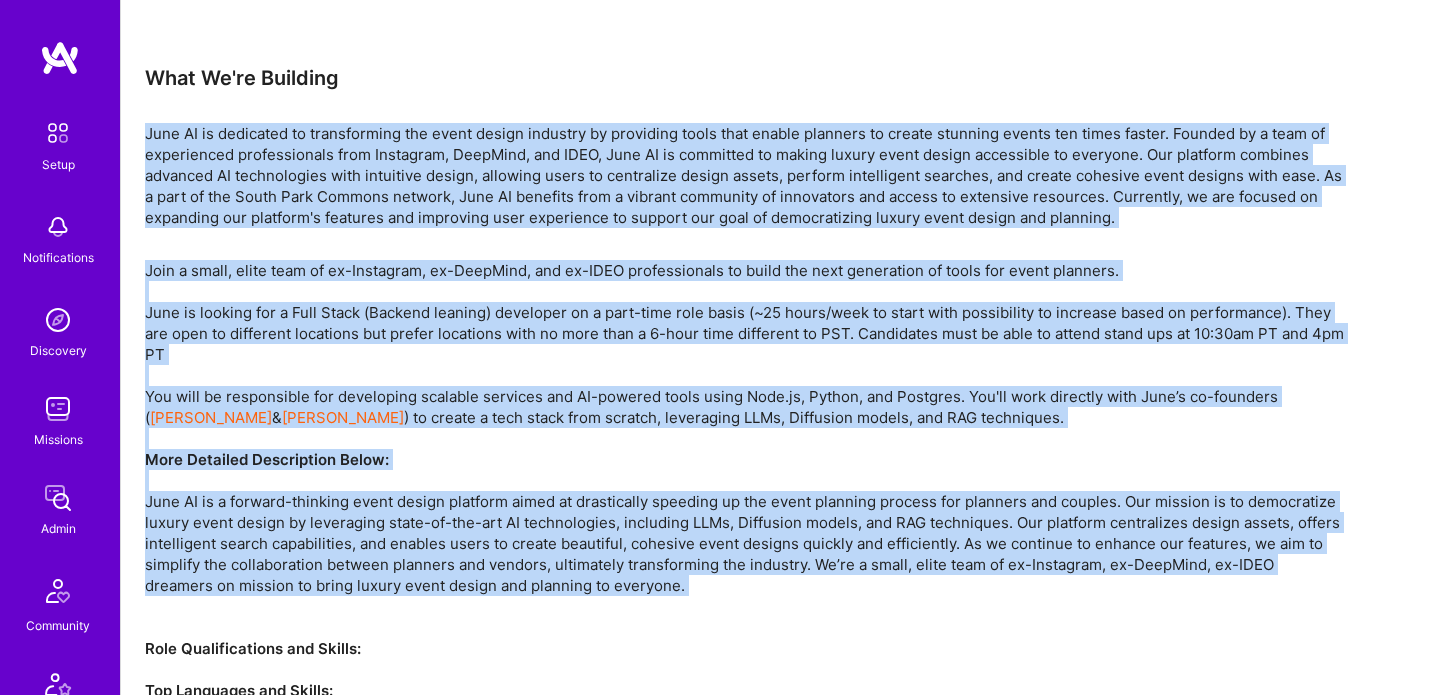drag, startPoint x: 643, startPoint y: 603, endPoint x: 145, endPoint y: 127, distance: 688.89764 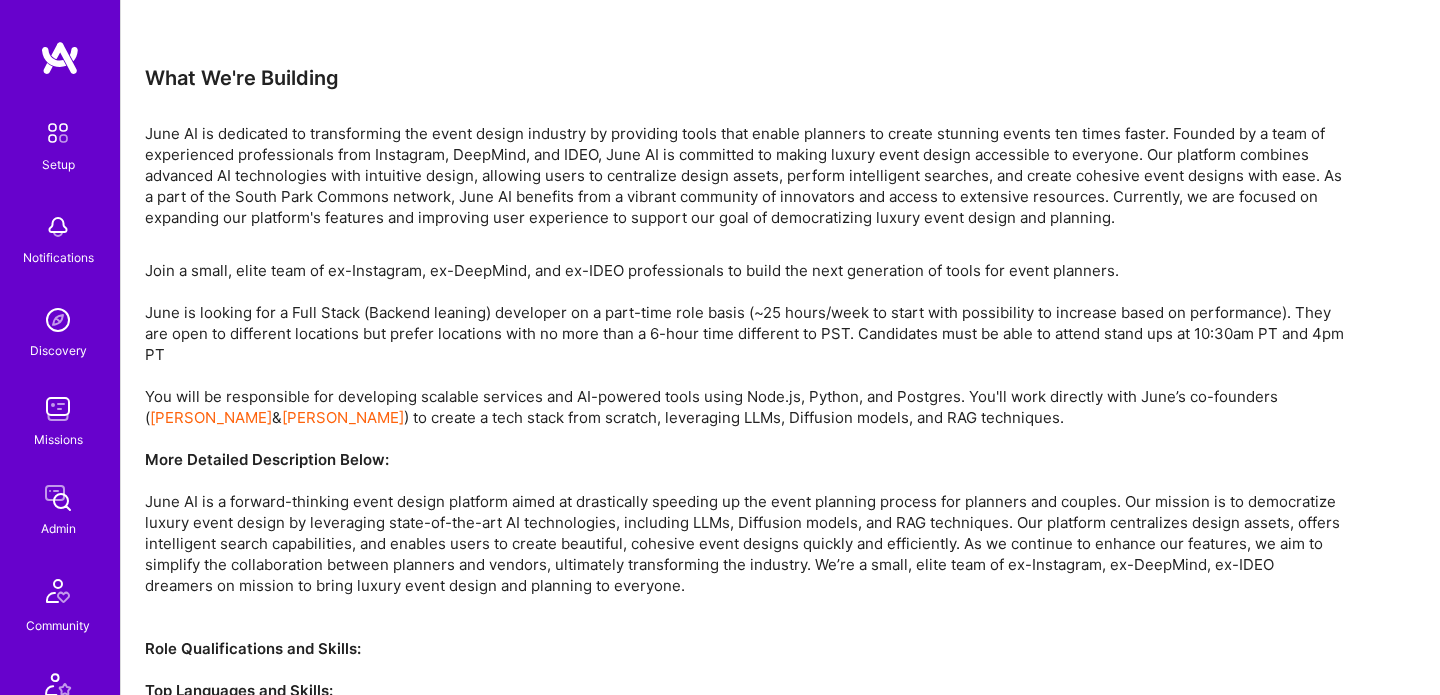click on "June AI is dedicated to transforming the event design industry by providing tools that enable planners to create stunning events ten times faster. Founded by a team of experienced professionals from Instagram, DeepMind, and IDEO, June AI is committed to making luxury event design accessible to everyone. Our platform combines advanced AI technologies with intuitive design, allowing users to centralize design assets, perform intelligent searches, and create cohesive event designs with ease. As a part of the South Park Commons network, June AI benefits from a vibrant community of innovators and access to extensive resources. Currently, we are focused on expanding our platform's features and improving user experience to support our goal of democratizing luxury event design and planning." at bounding box center (745, 175) 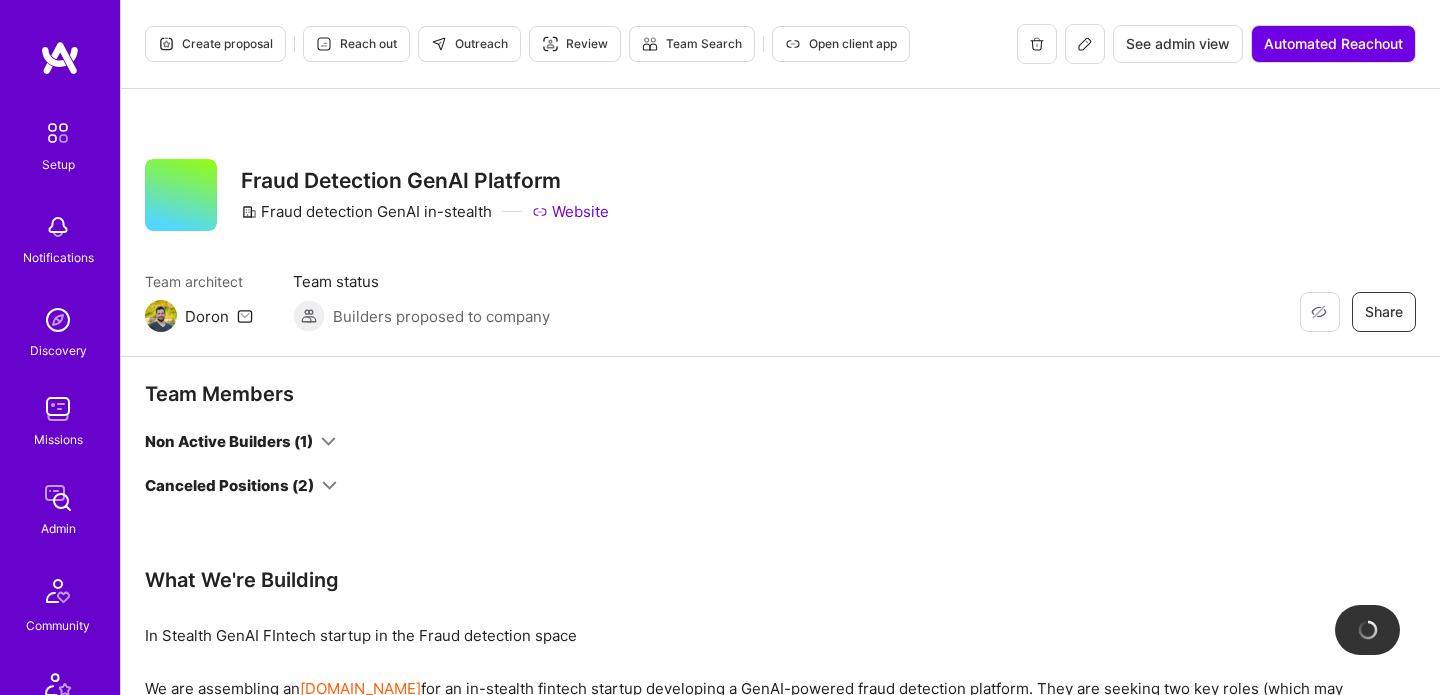 scroll, scrollTop: 0, scrollLeft: 0, axis: both 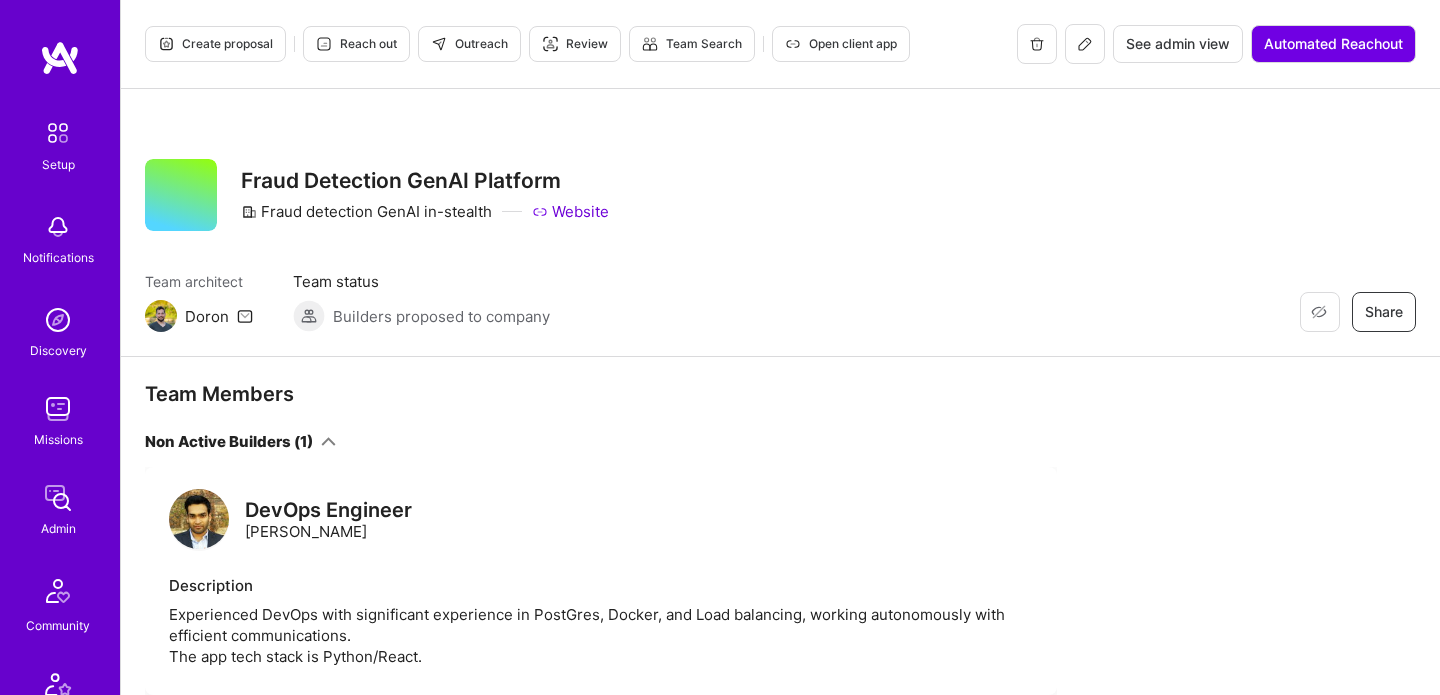 click on "Non Active Builders (1)" at bounding box center (240, 441) 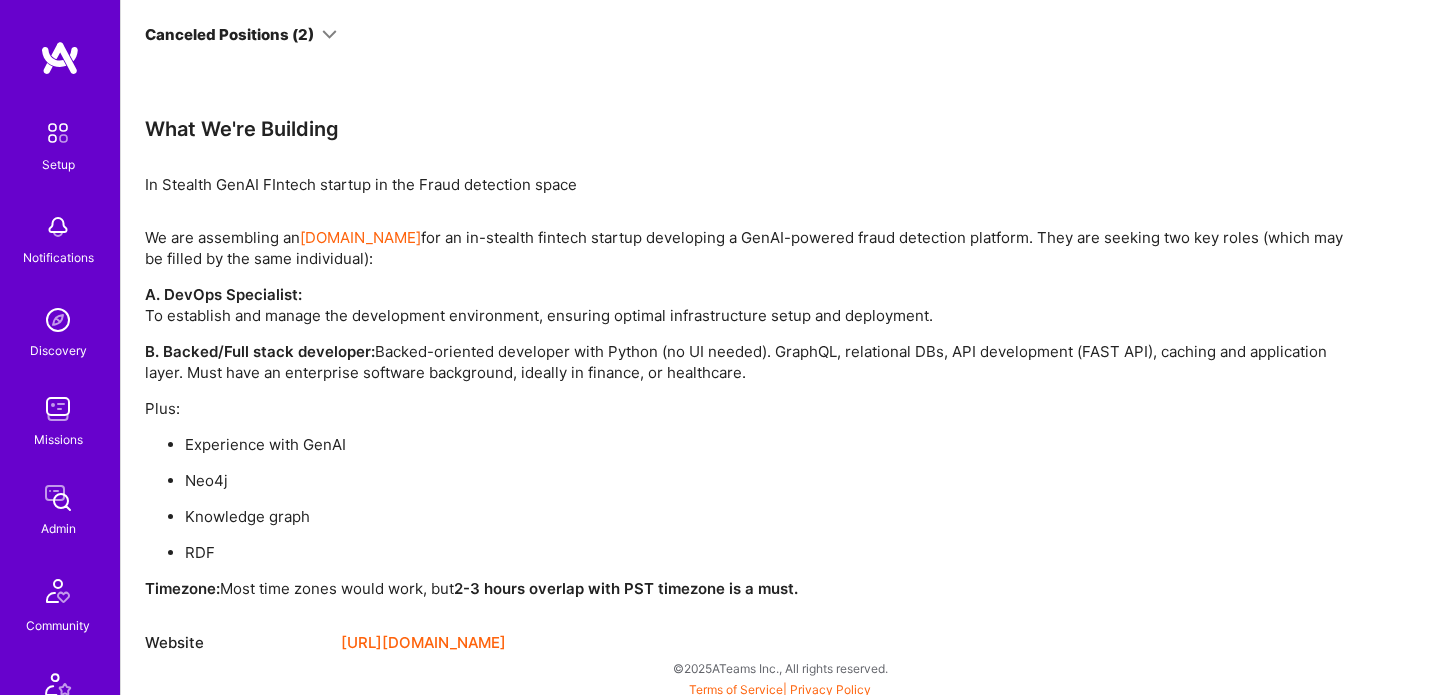 scroll, scrollTop: 458, scrollLeft: 0, axis: vertical 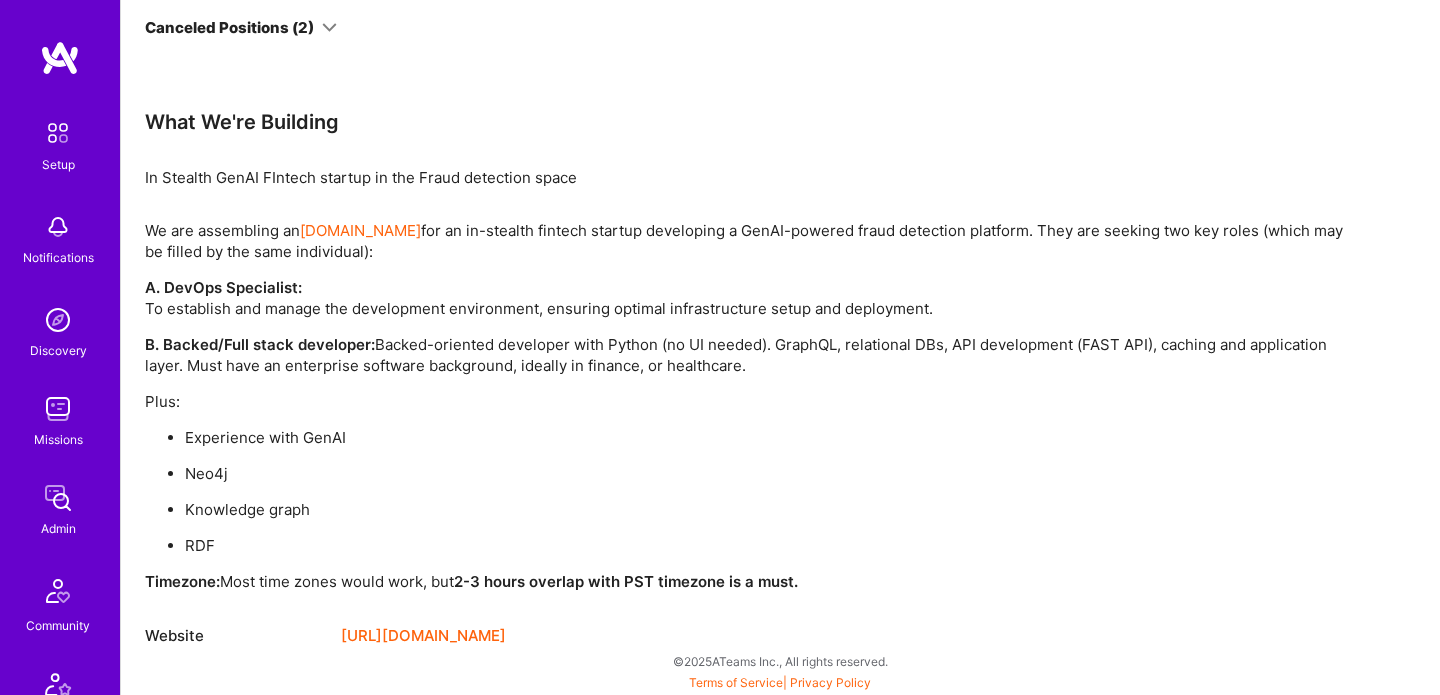 drag, startPoint x: 141, startPoint y: 229, endPoint x: 326, endPoint y: 256, distance: 186.95988 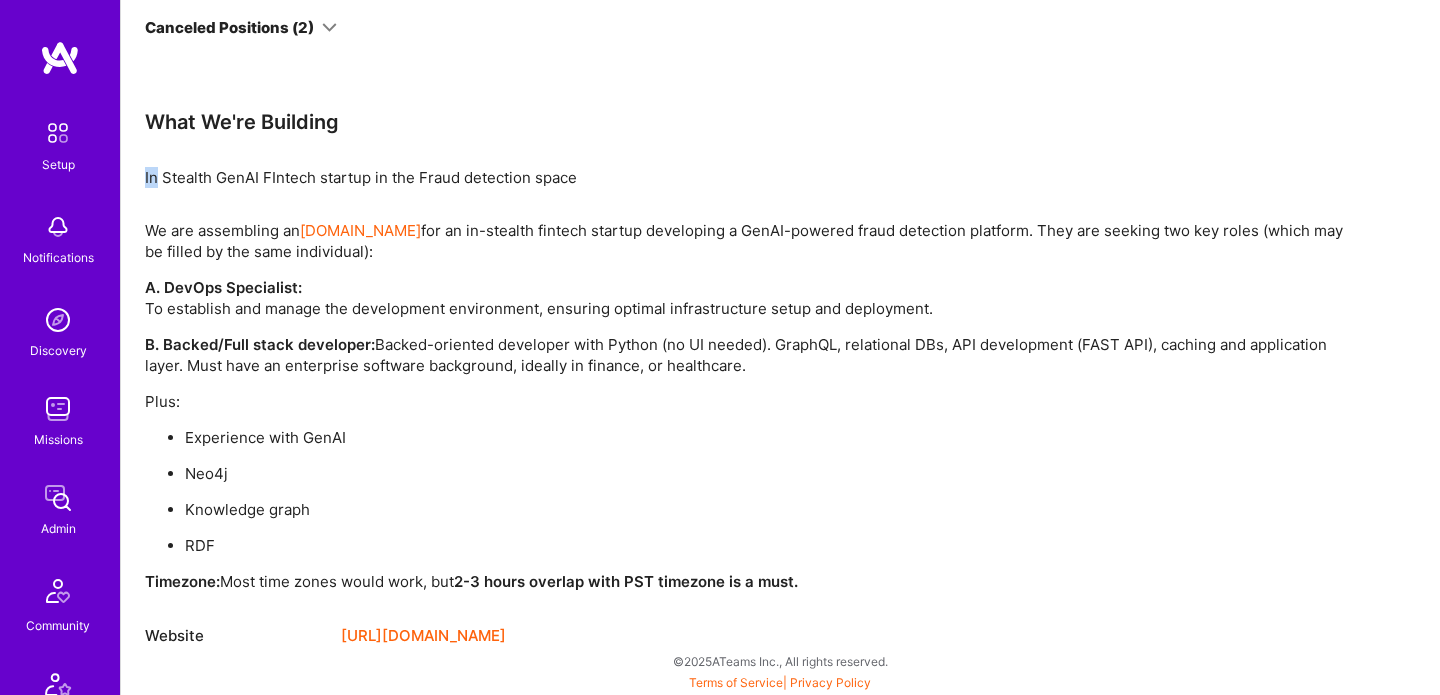 click on "In Stealth GenAI FIntech startup in the Fraud detection space" at bounding box center (745, 177) 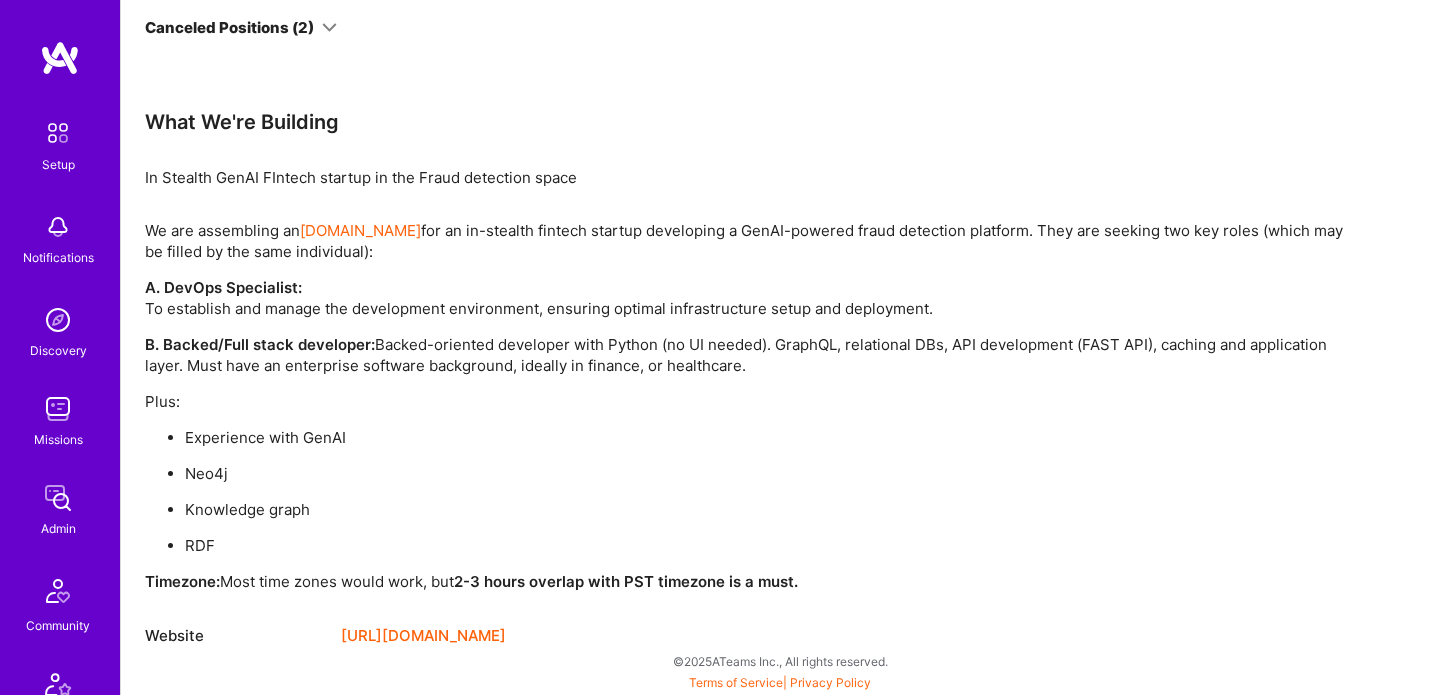 click on "In Stealth GenAI FIntech startup in the Fraud detection space" at bounding box center (745, 177) 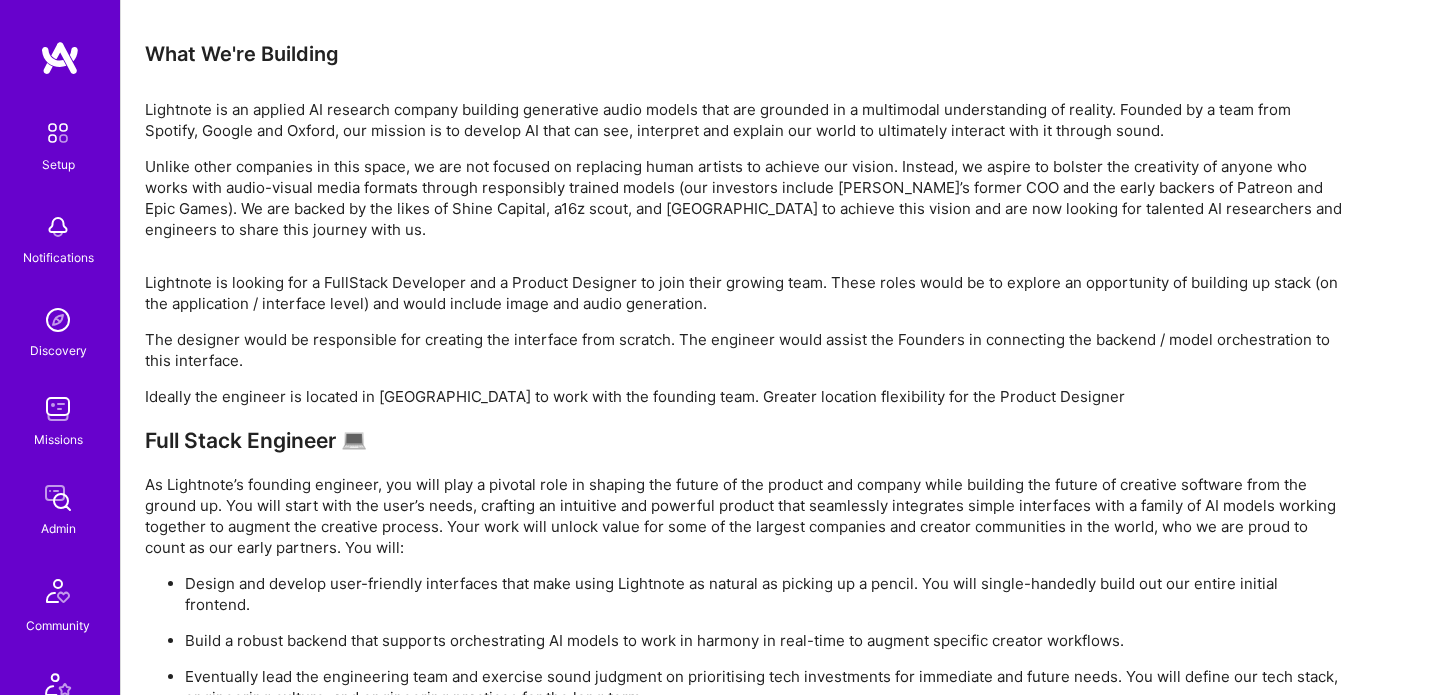 scroll, scrollTop: 523, scrollLeft: 0, axis: vertical 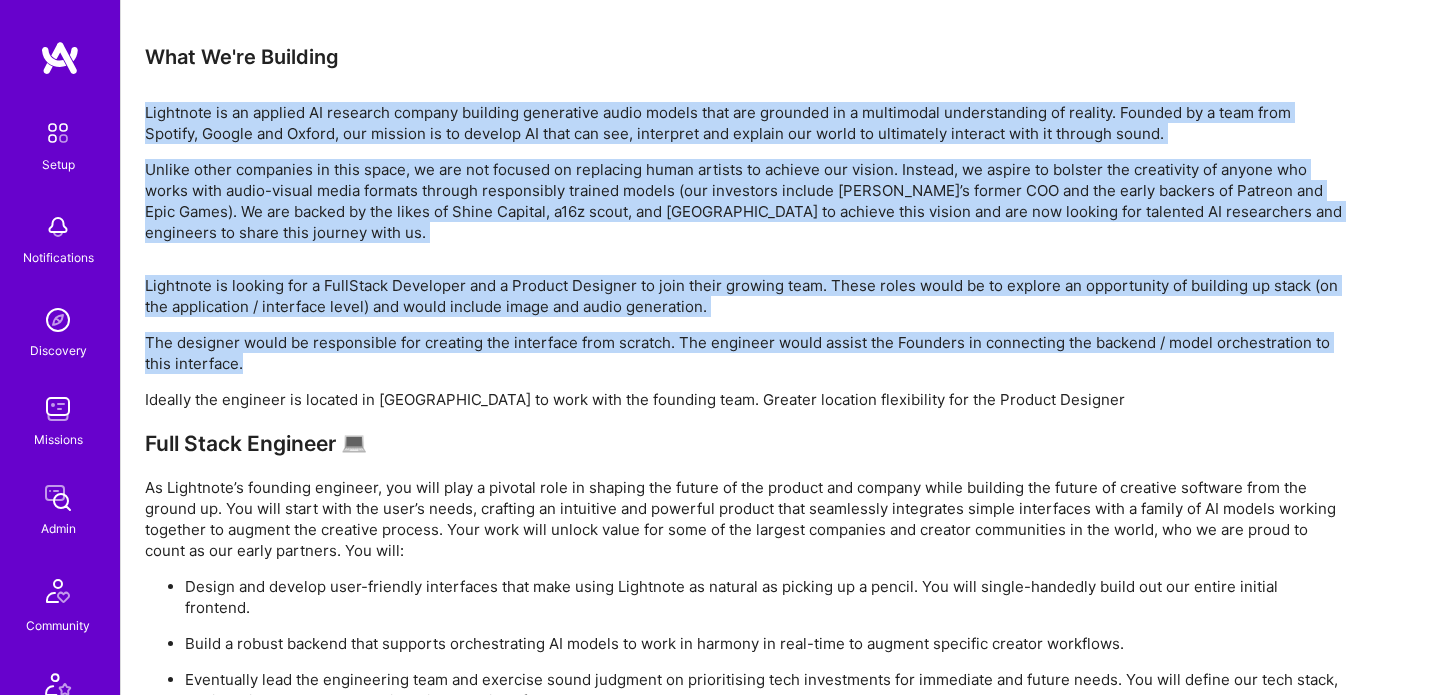 drag, startPoint x: 141, startPoint y: 104, endPoint x: 867, endPoint y: 362, distance: 770.48035 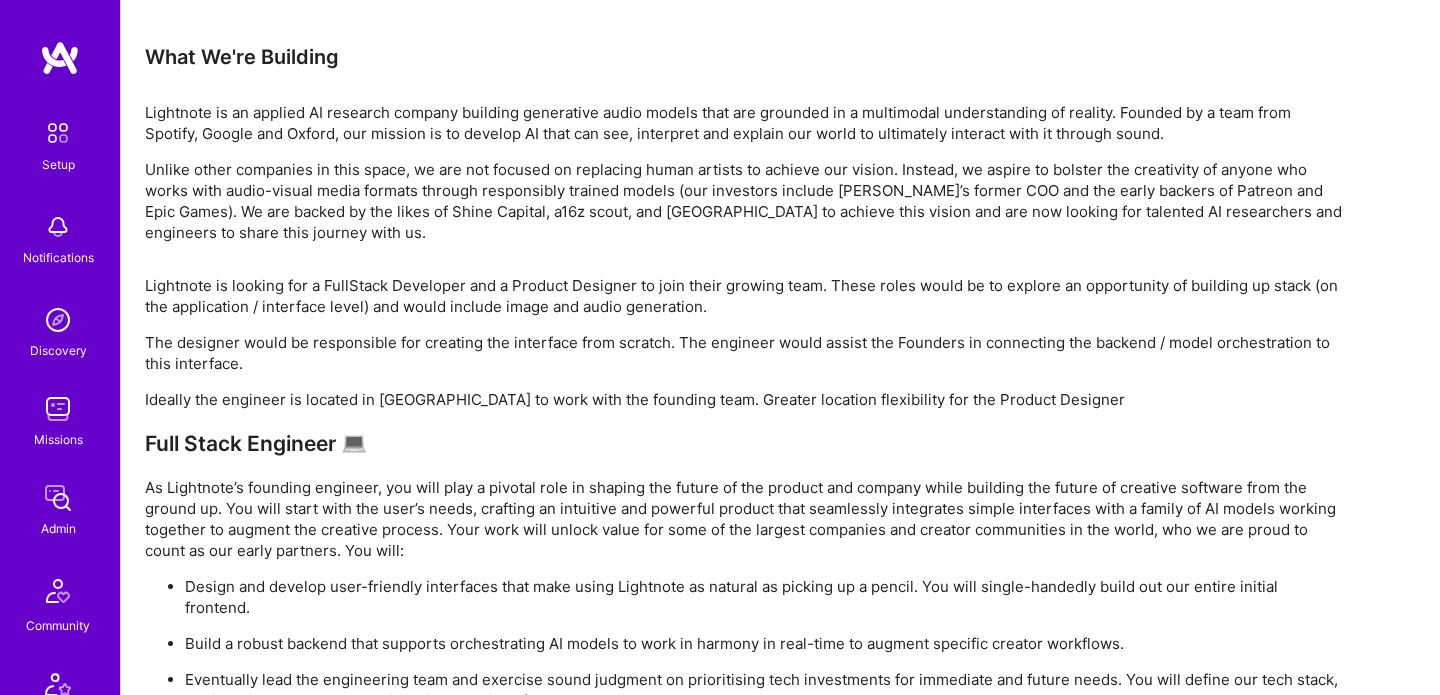 click on "Lightnote is an applied AI research company building generative audio models that are grounded in a multimodal understanding of reality. Founded by a team from Spotify, Google and Oxford, our mission is to develop AI that can see, interpret and explain our world to ultimately interact with it through sound." at bounding box center (745, 123) 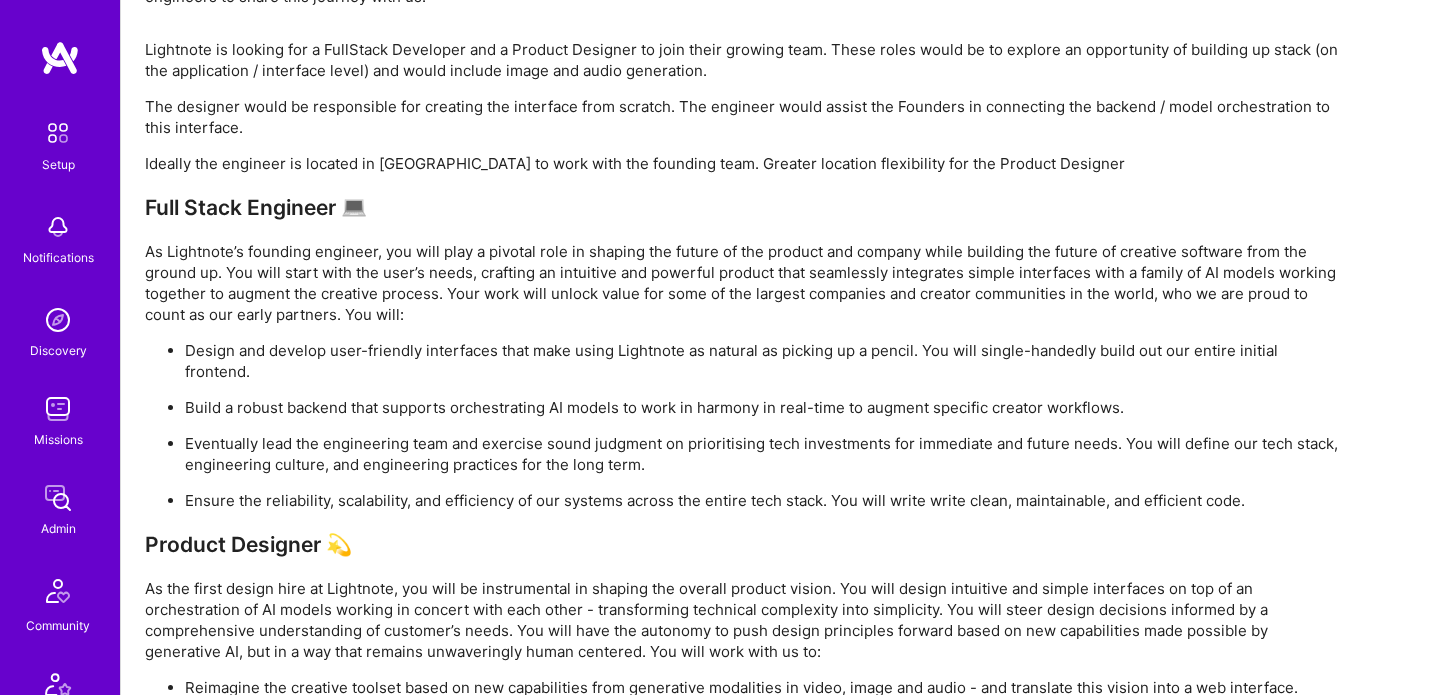 scroll, scrollTop: 762, scrollLeft: 0, axis: vertical 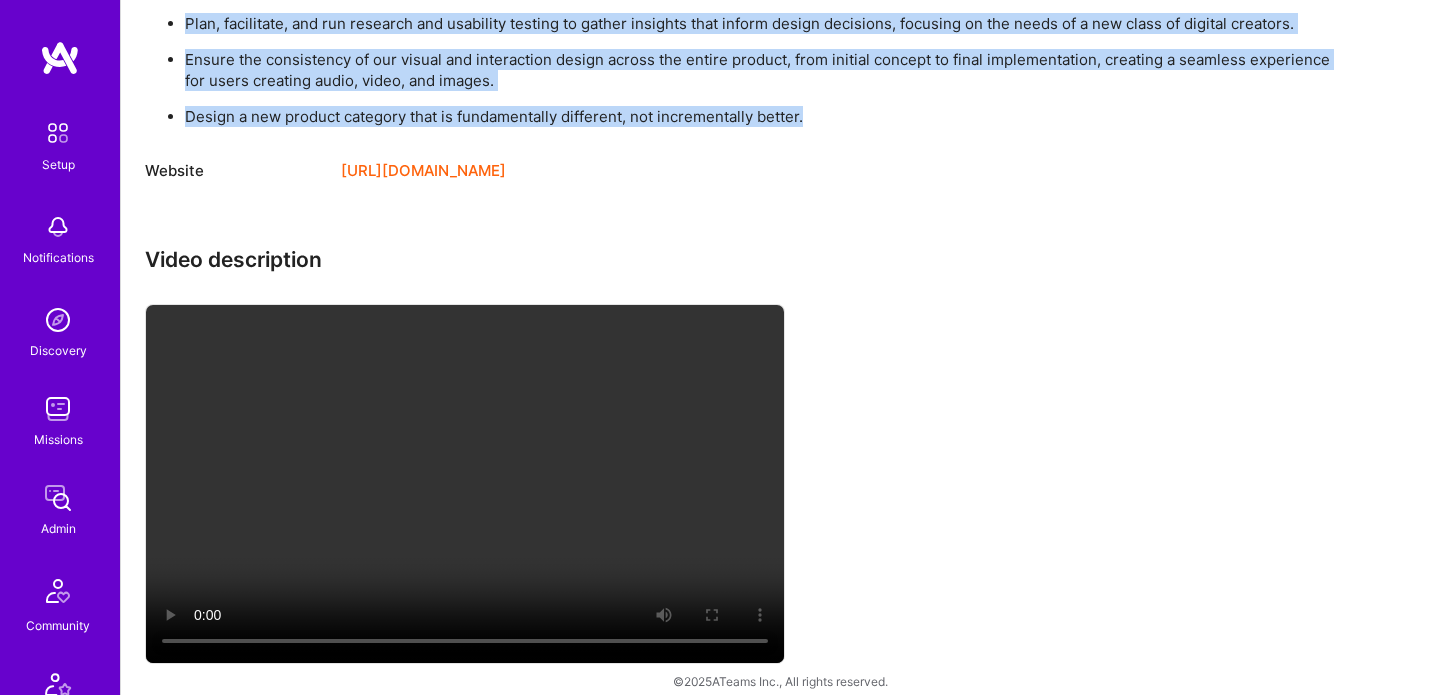 drag, startPoint x: 147, startPoint y: 198, endPoint x: 841, endPoint y: 85, distance: 703.1394 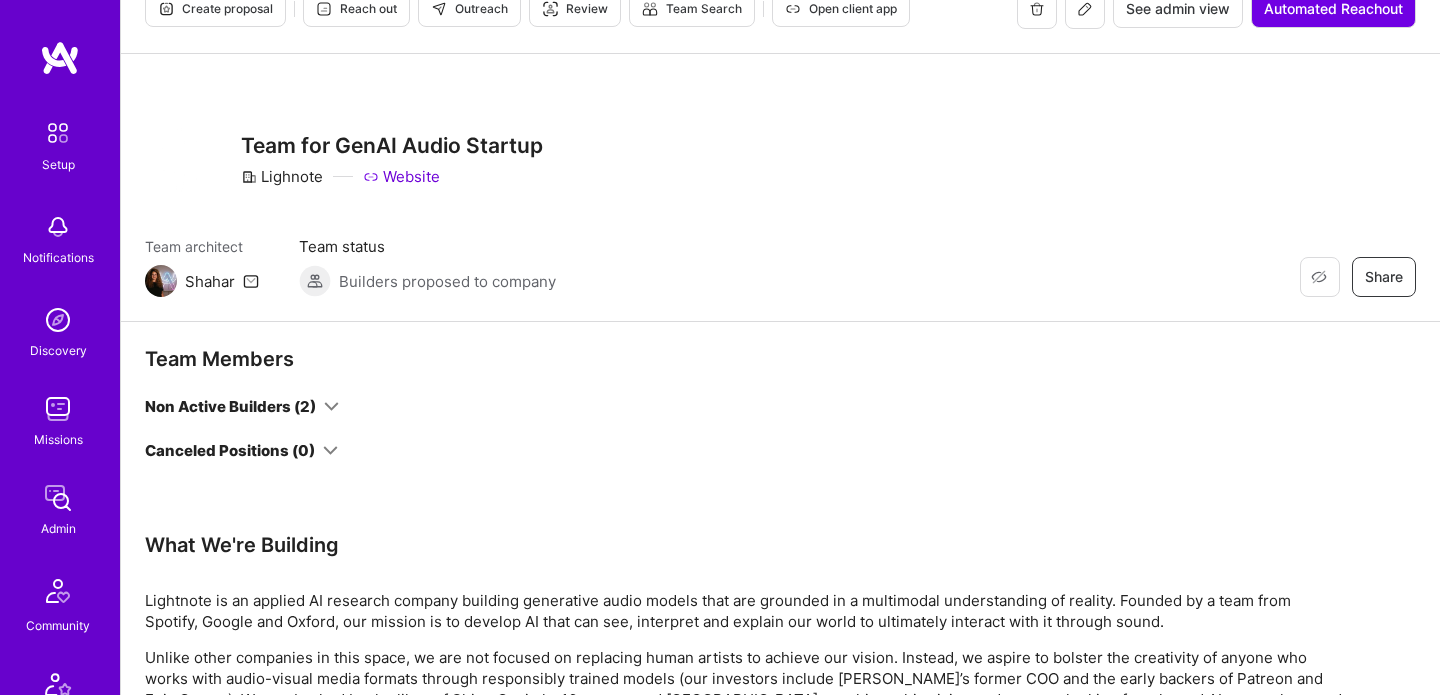 scroll, scrollTop: 0, scrollLeft: 0, axis: both 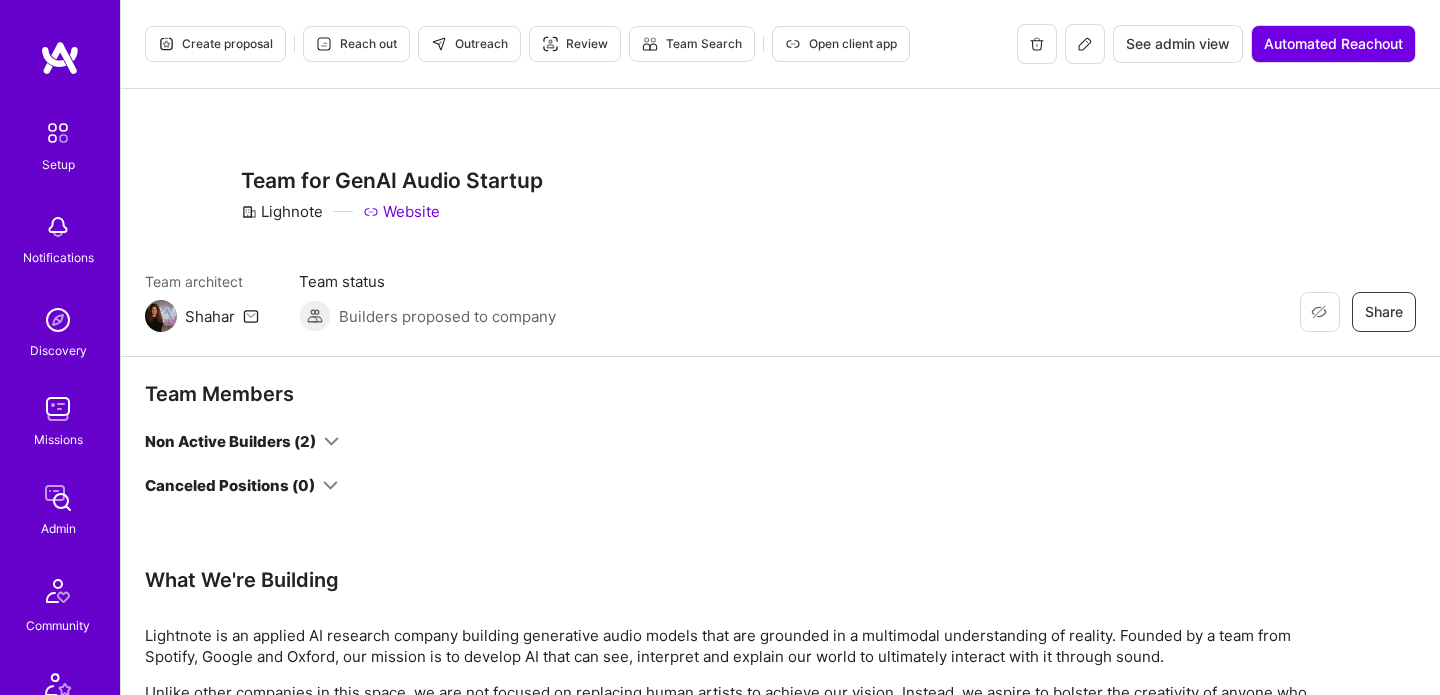 click on "Website" at bounding box center [401, 211] 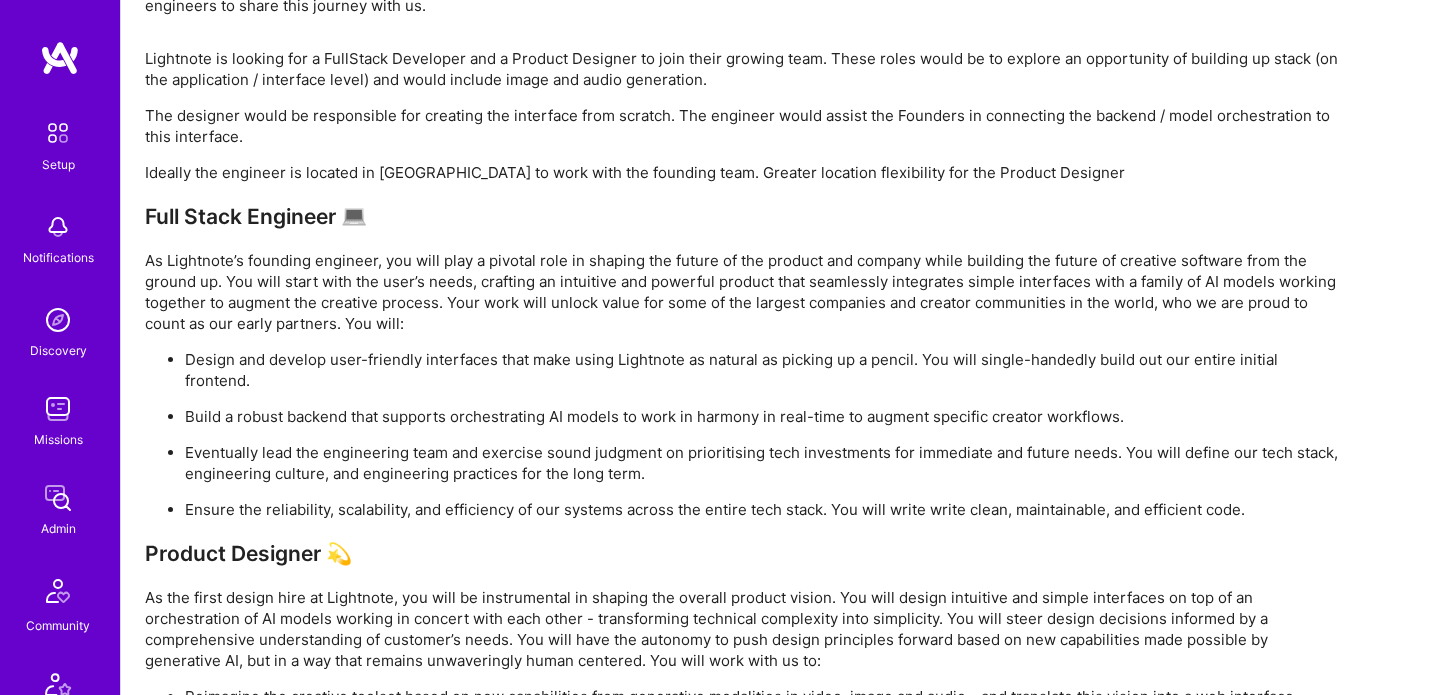 scroll, scrollTop: 749, scrollLeft: 0, axis: vertical 